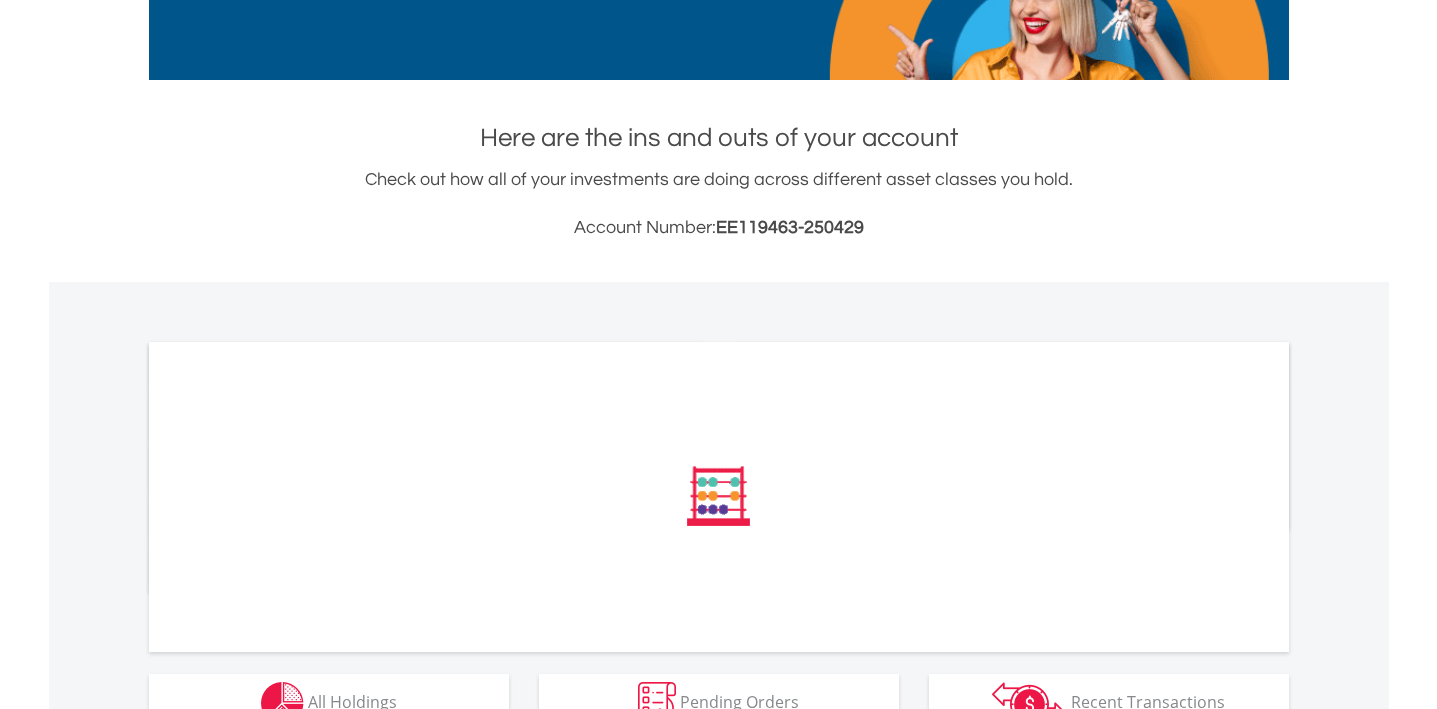 scroll, scrollTop: 371, scrollLeft: 0, axis: vertical 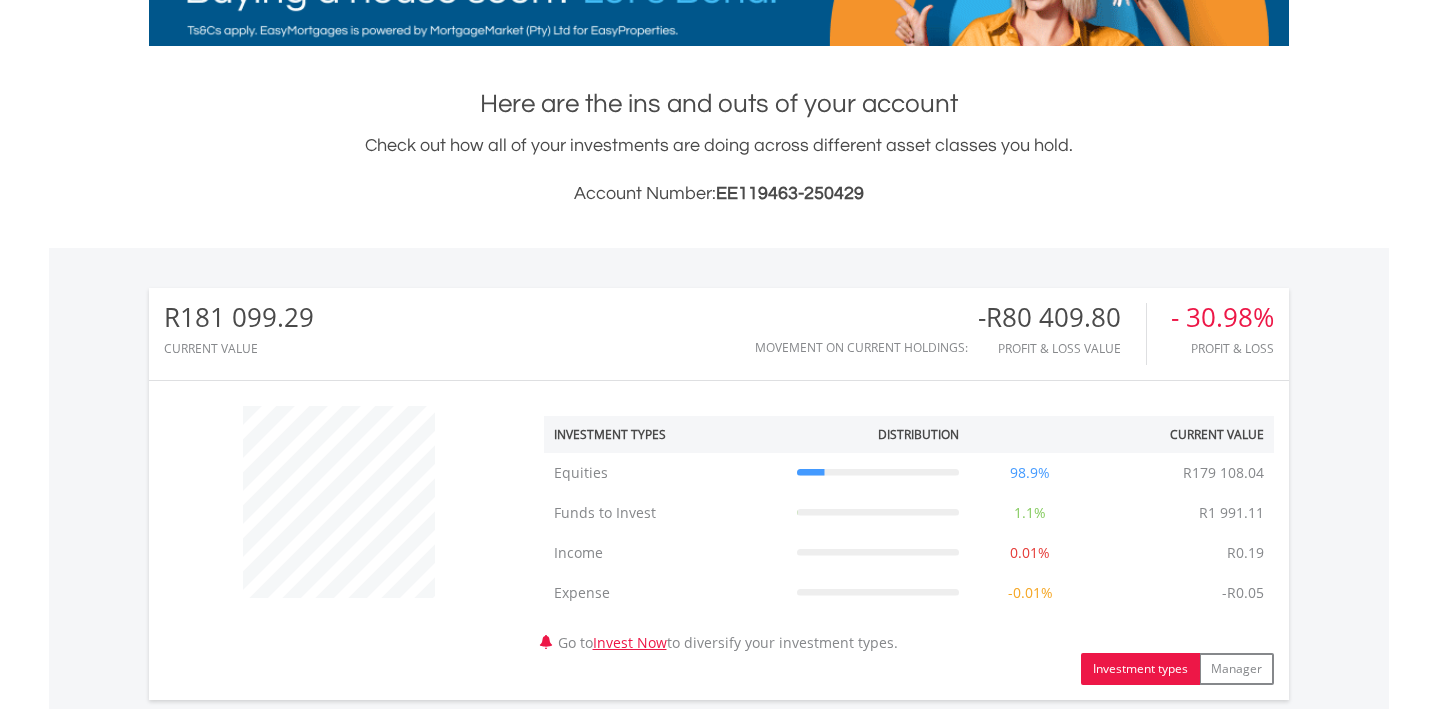 click on "﻿
Investment Types
Distribution
Current Value
Show All
Equities
Equities
R179 108.04
98.9%
R179 108.04
Funds to Invest
Funds to Invest
R1 991.11
1.1%
R1 991.11
Income Income" at bounding box center [719, 540] 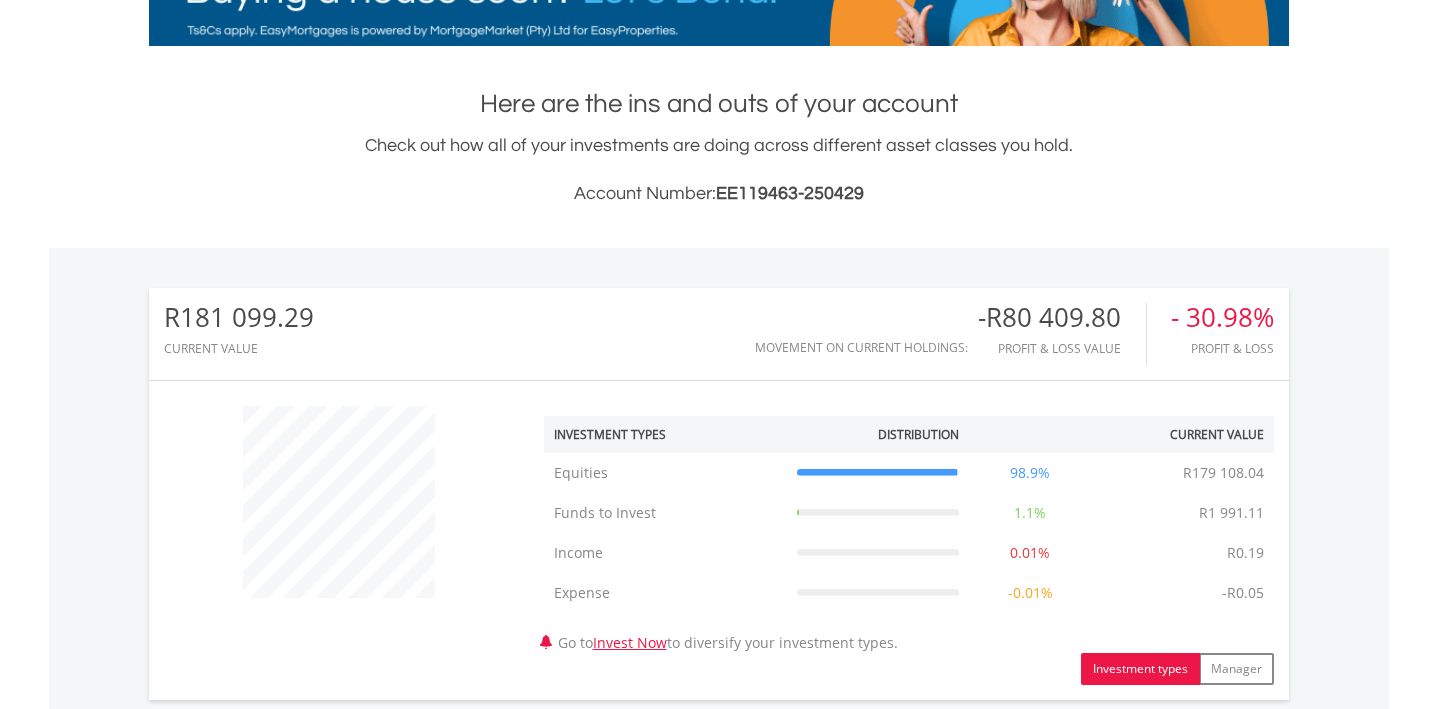 scroll, scrollTop: 751, scrollLeft: 0, axis: vertical 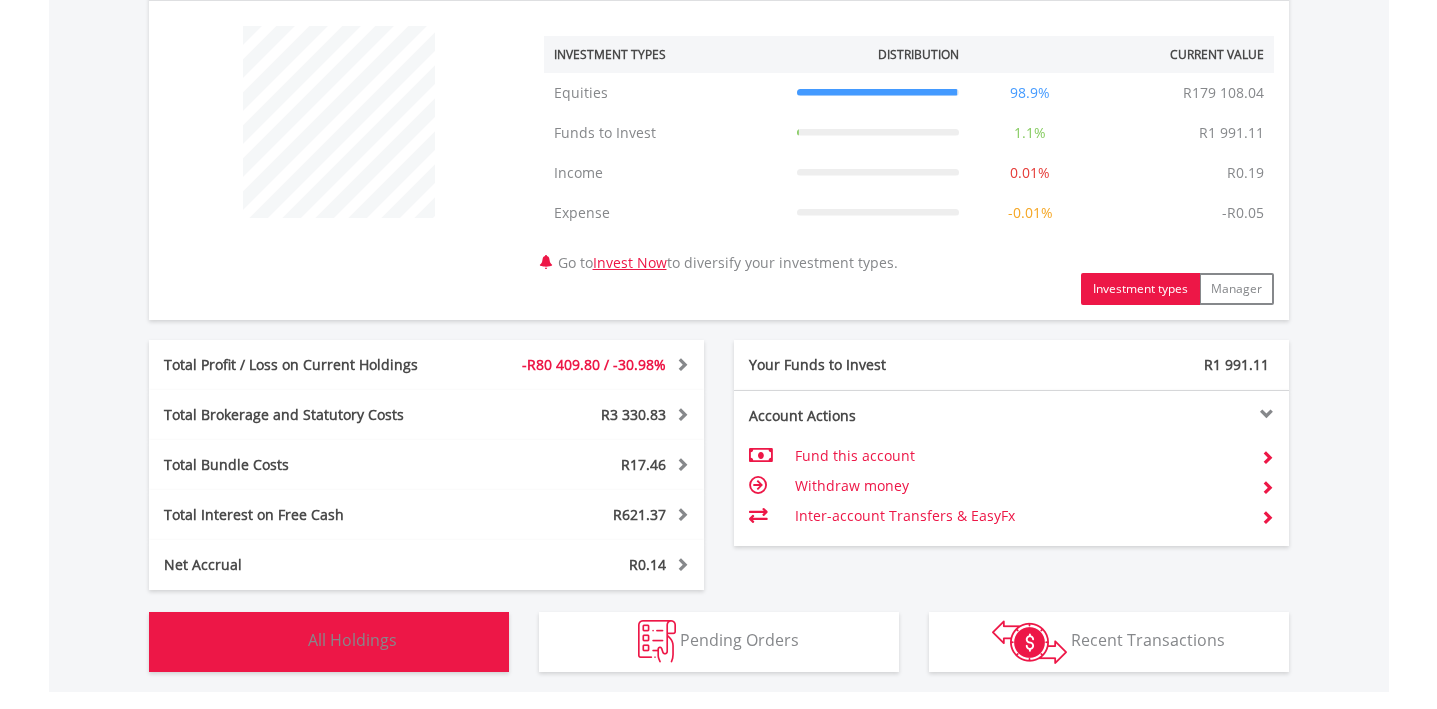 click on "Holdings
All Holdings" at bounding box center (329, 642) 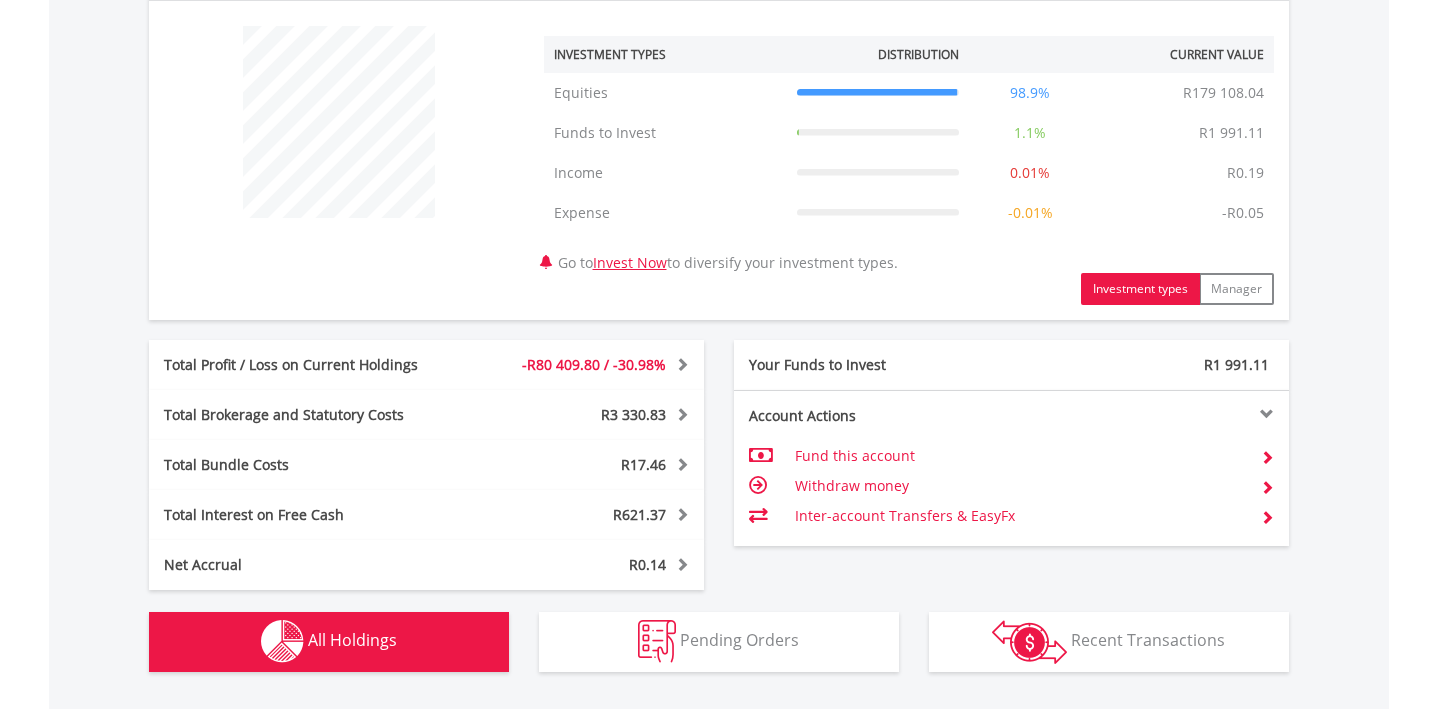scroll, scrollTop: 1482, scrollLeft: 0, axis: vertical 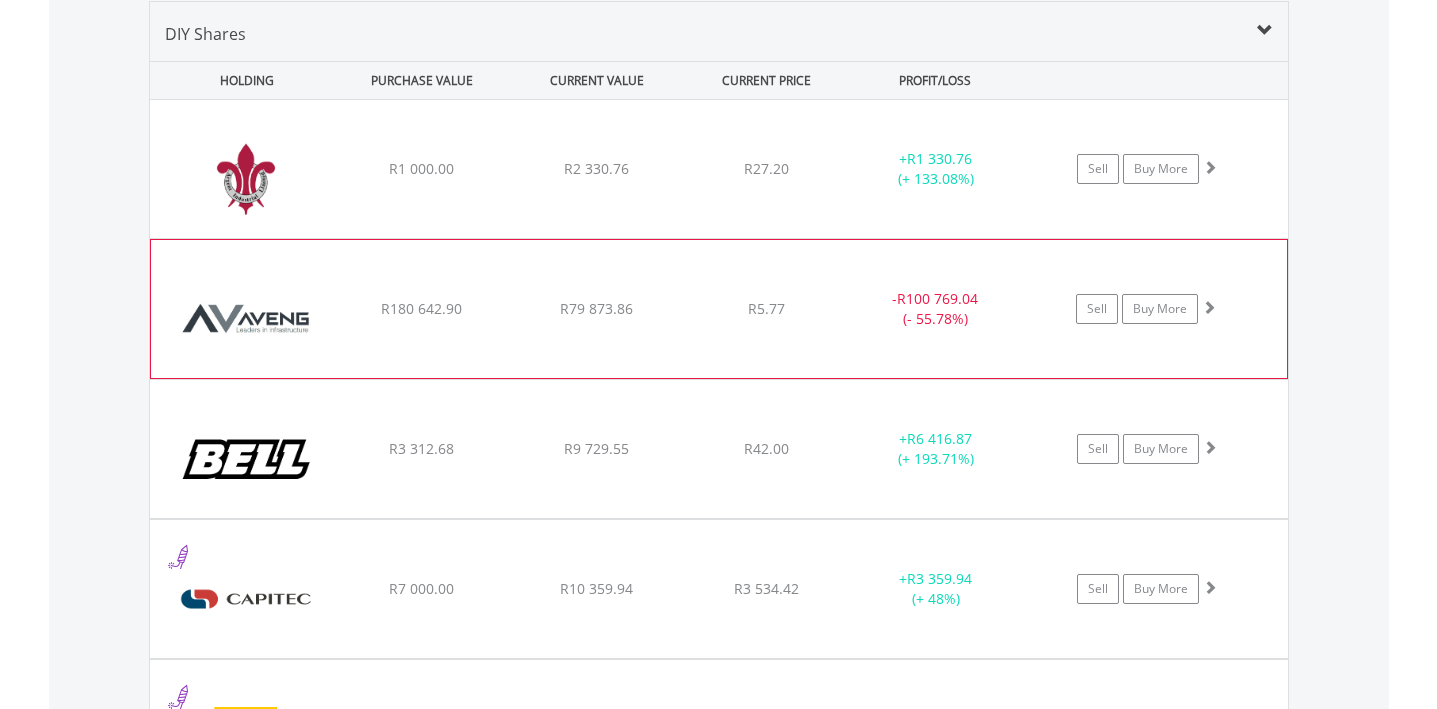 click on "﻿
Aveng Group Limited
R180 642.90
R79 873.86
R5.77
-  R100 769.04 (- 55.78%)
Sell
Buy More" at bounding box center (719, 169) 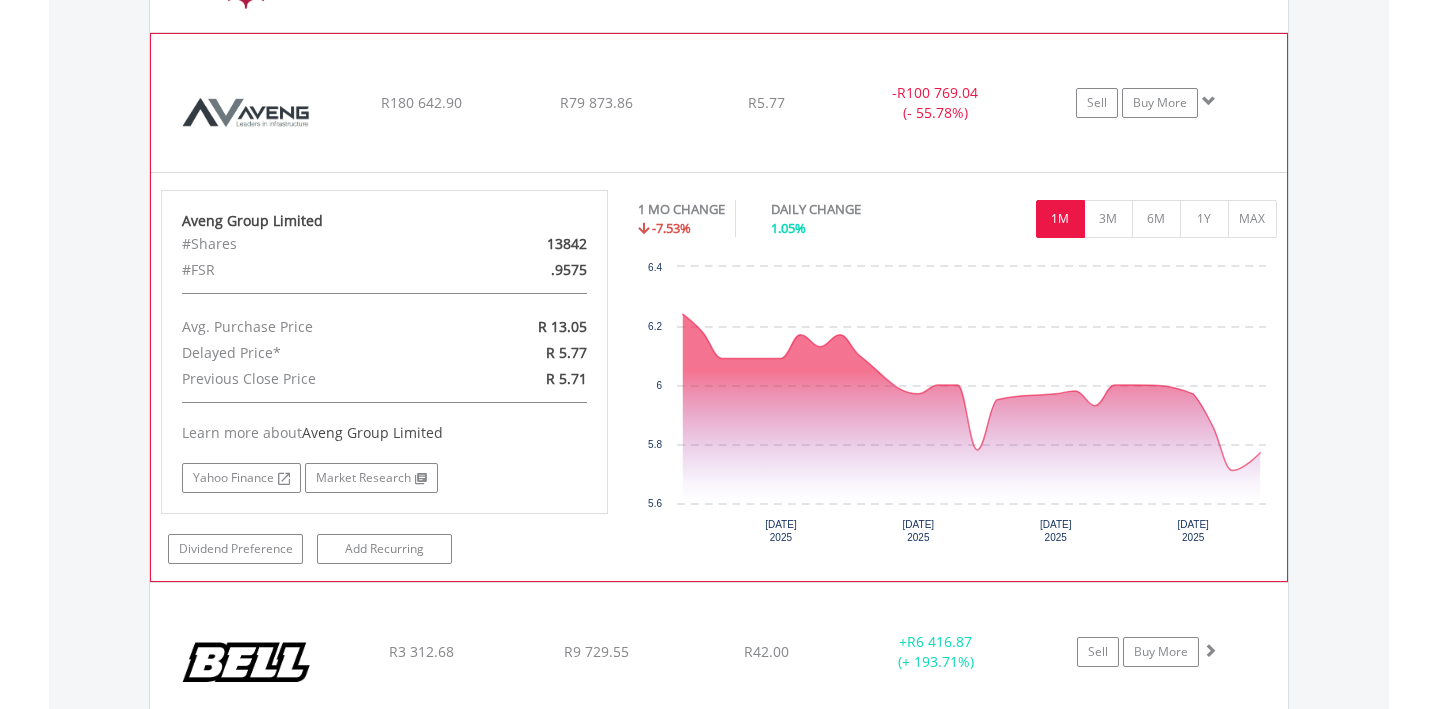 scroll, scrollTop: 1723, scrollLeft: 0, axis: vertical 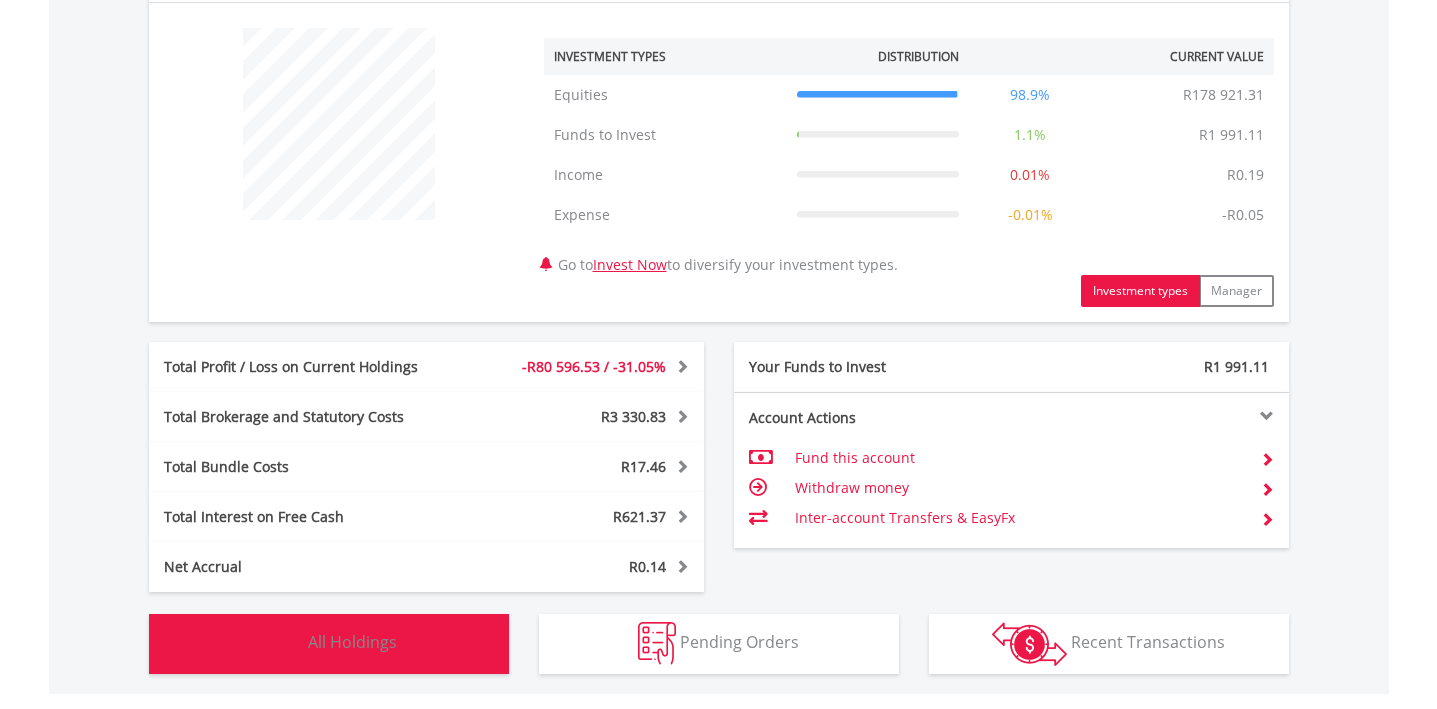 click on "Holdings
All Holdings" at bounding box center (329, 644) 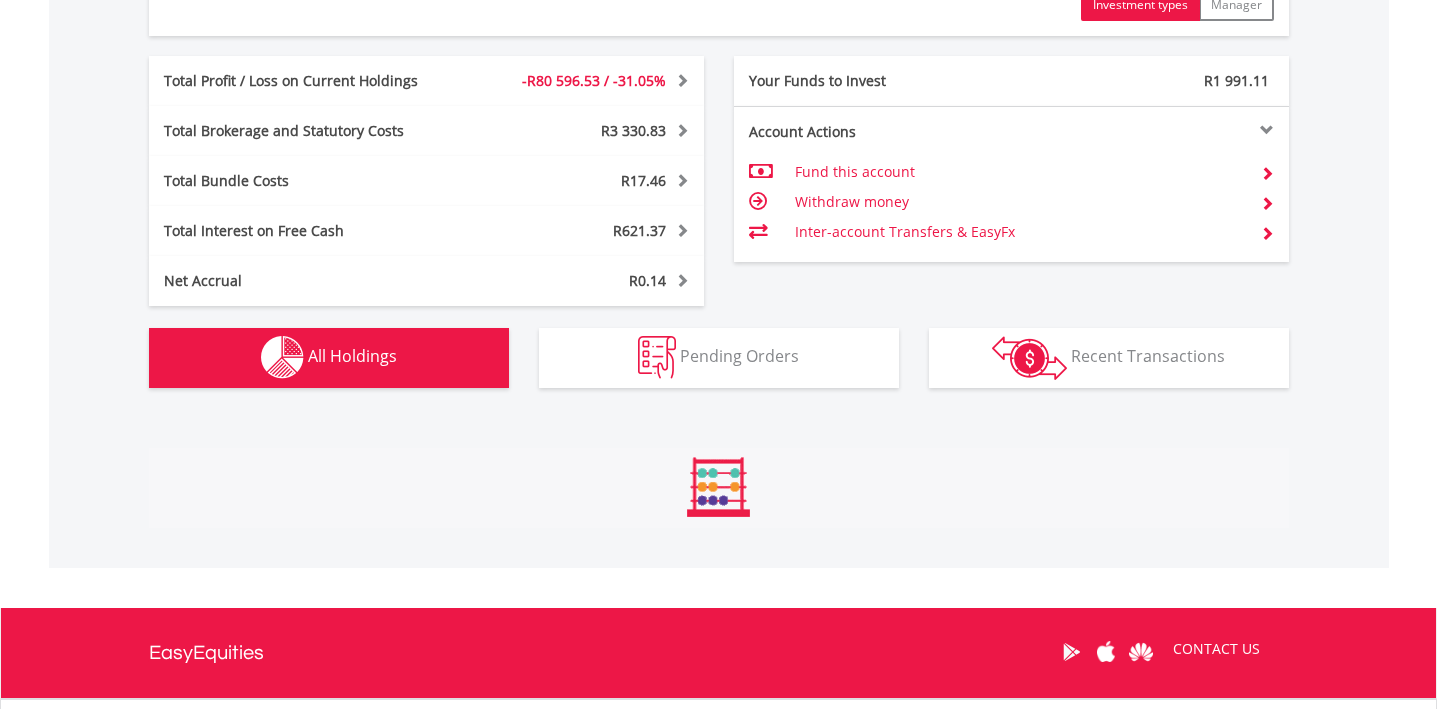 scroll, scrollTop: 1482, scrollLeft: 0, axis: vertical 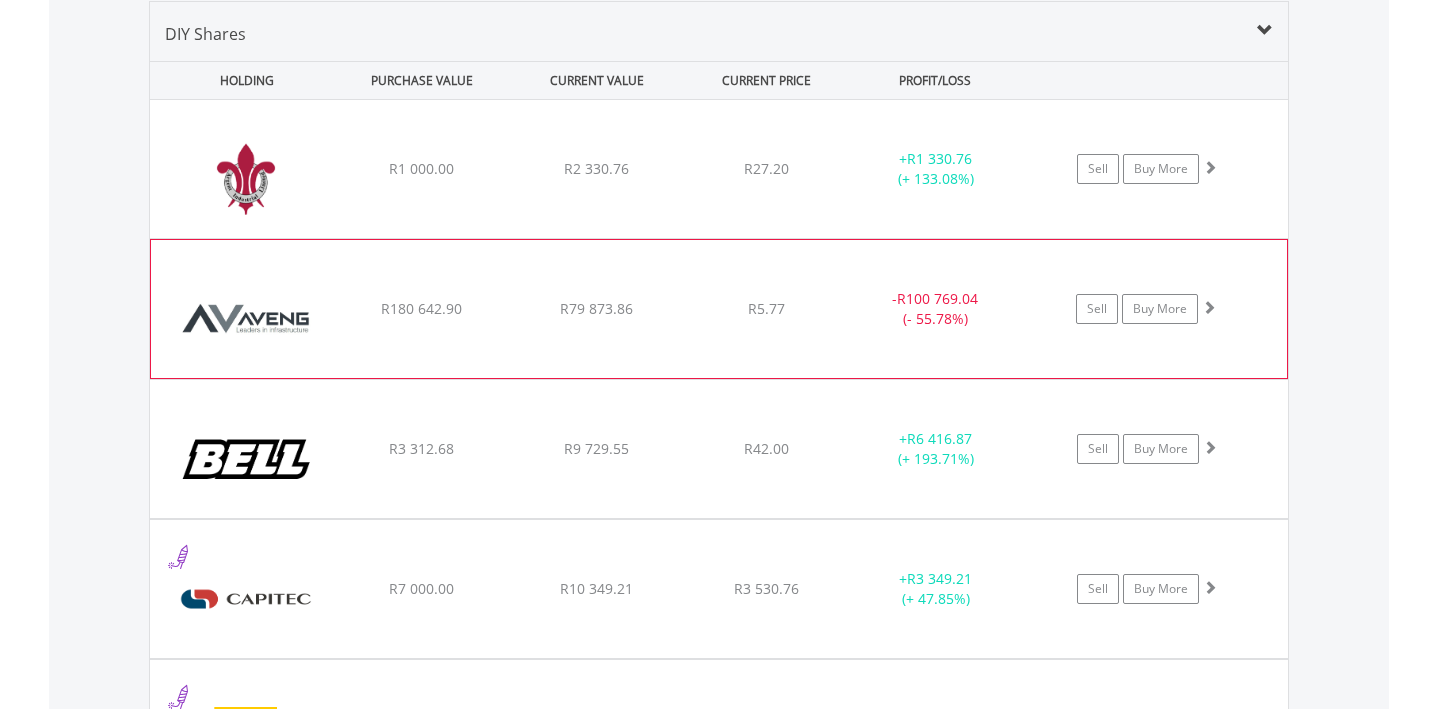 click on "R79 873.86" at bounding box center [596, 168] 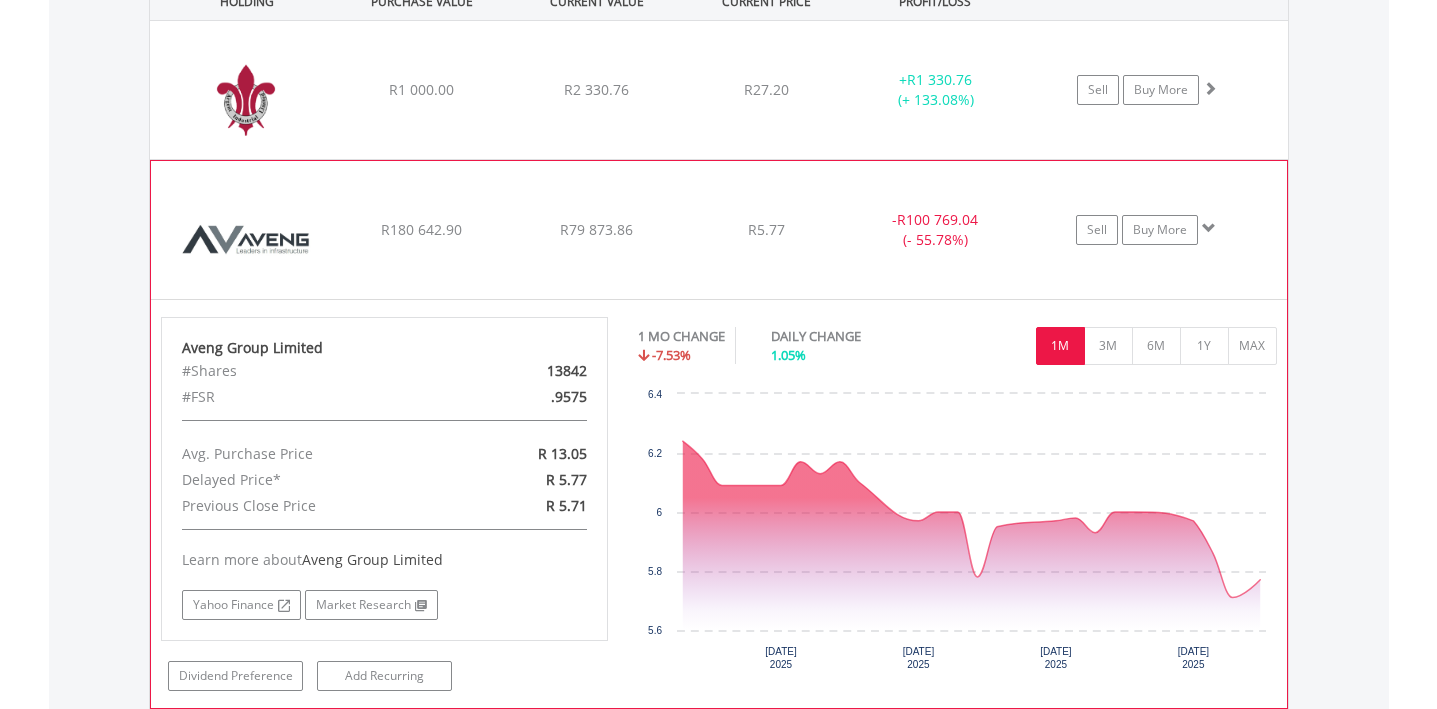 scroll, scrollTop: 1612, scrollLeft: 0, axis: vertical 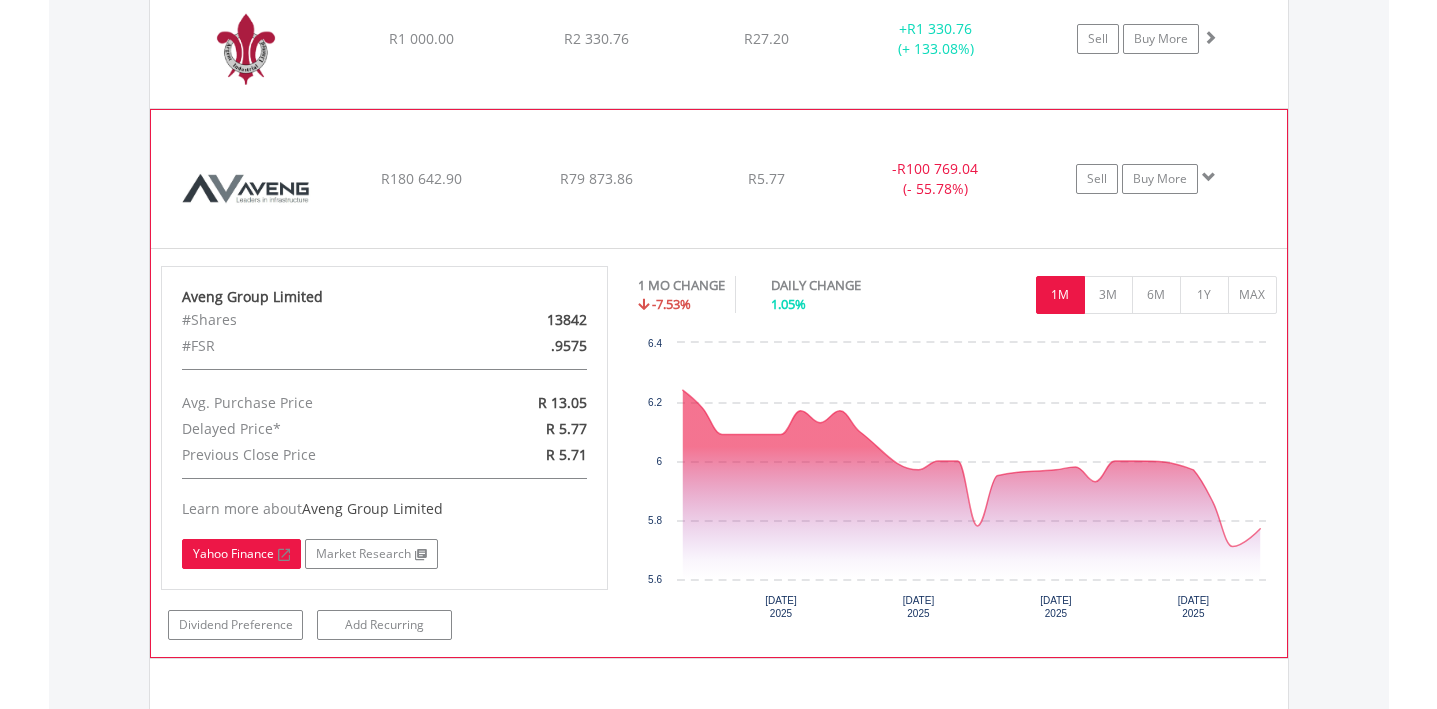 click on "Yahoo Finance" at bounding box center [241, 554] 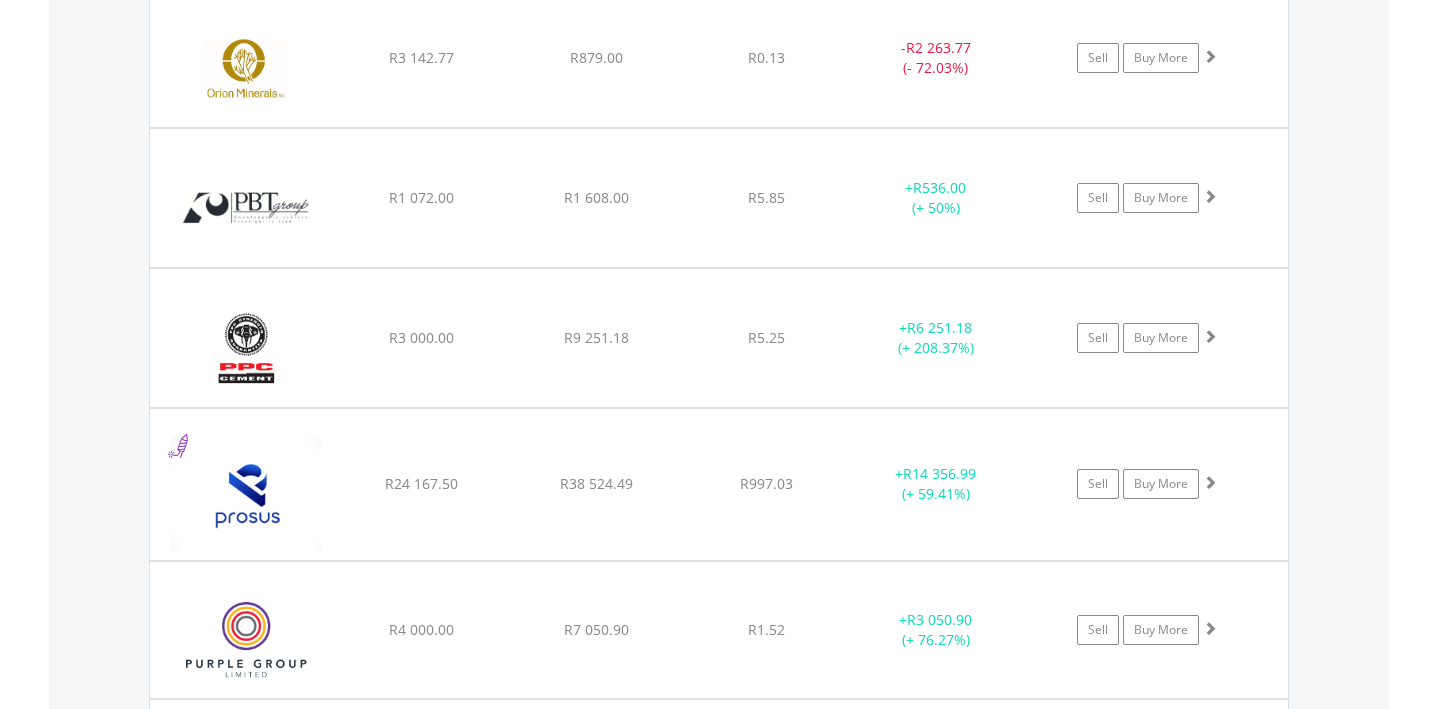 scroll, scrollTop: 2710, scrollLeft: 0, axis: vertical 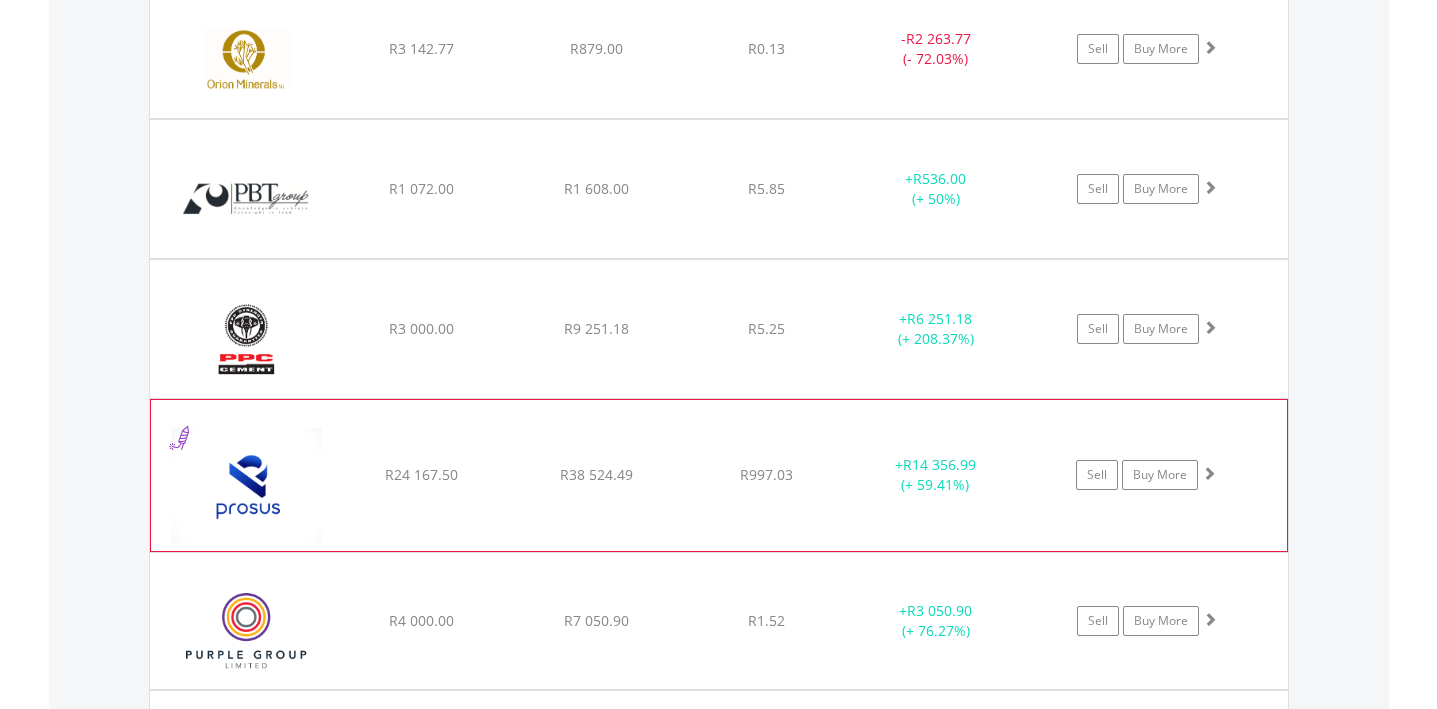 click on "﻿
Prosus N.V
R24 167.50
R38 524.49
R997.03
+  R14 356.99 (+ 59.41%)
Sell
Buy More" at bounding box center (719, -1059) 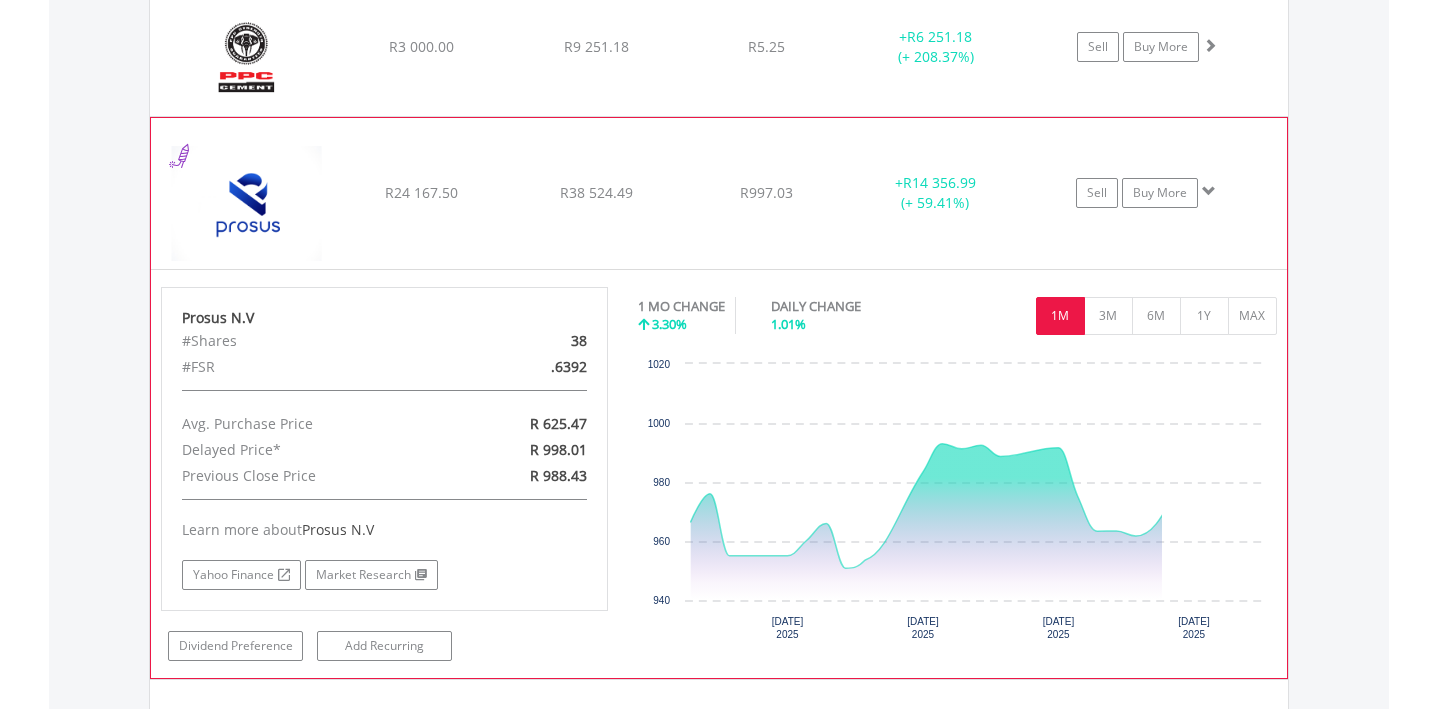 scroll, scrollTop: 2994, scrollLeft: 0, axis: vertical 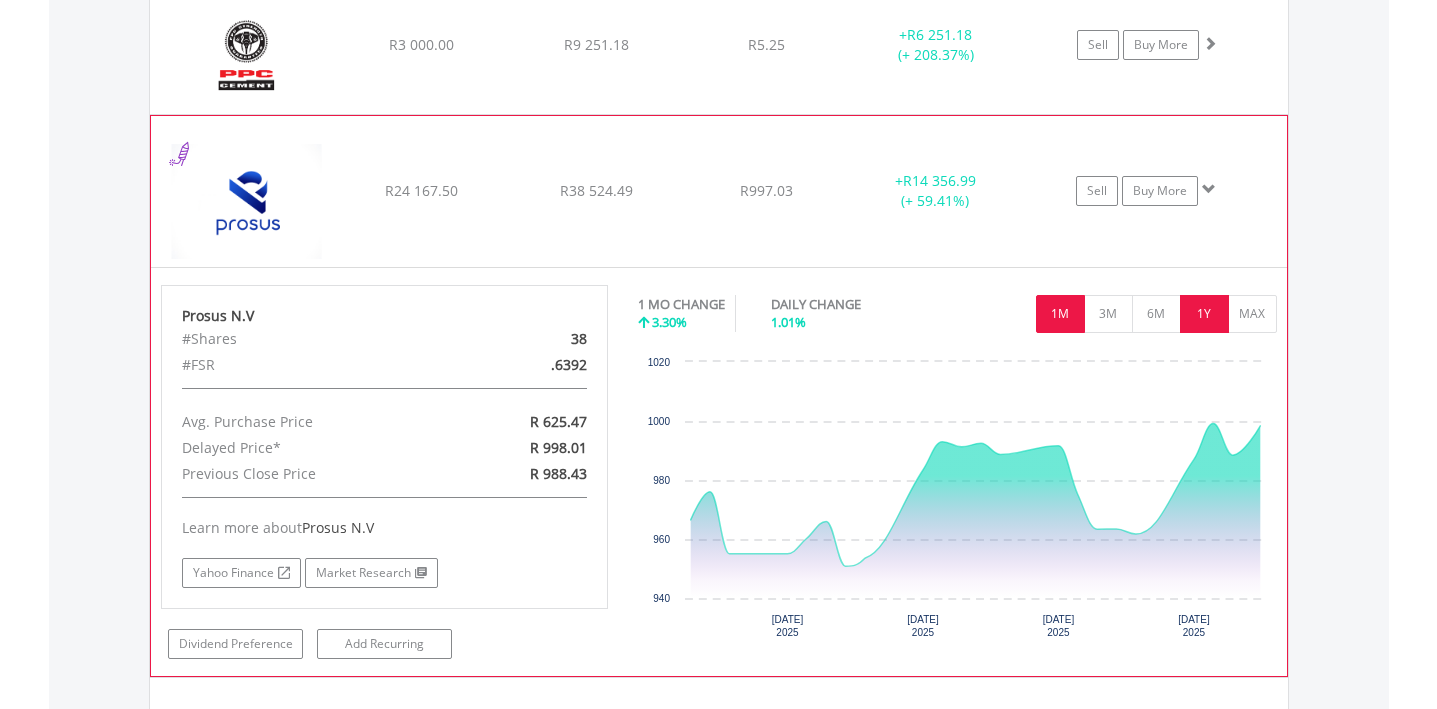 click on "1Y" at bounding box center [1204, 314] 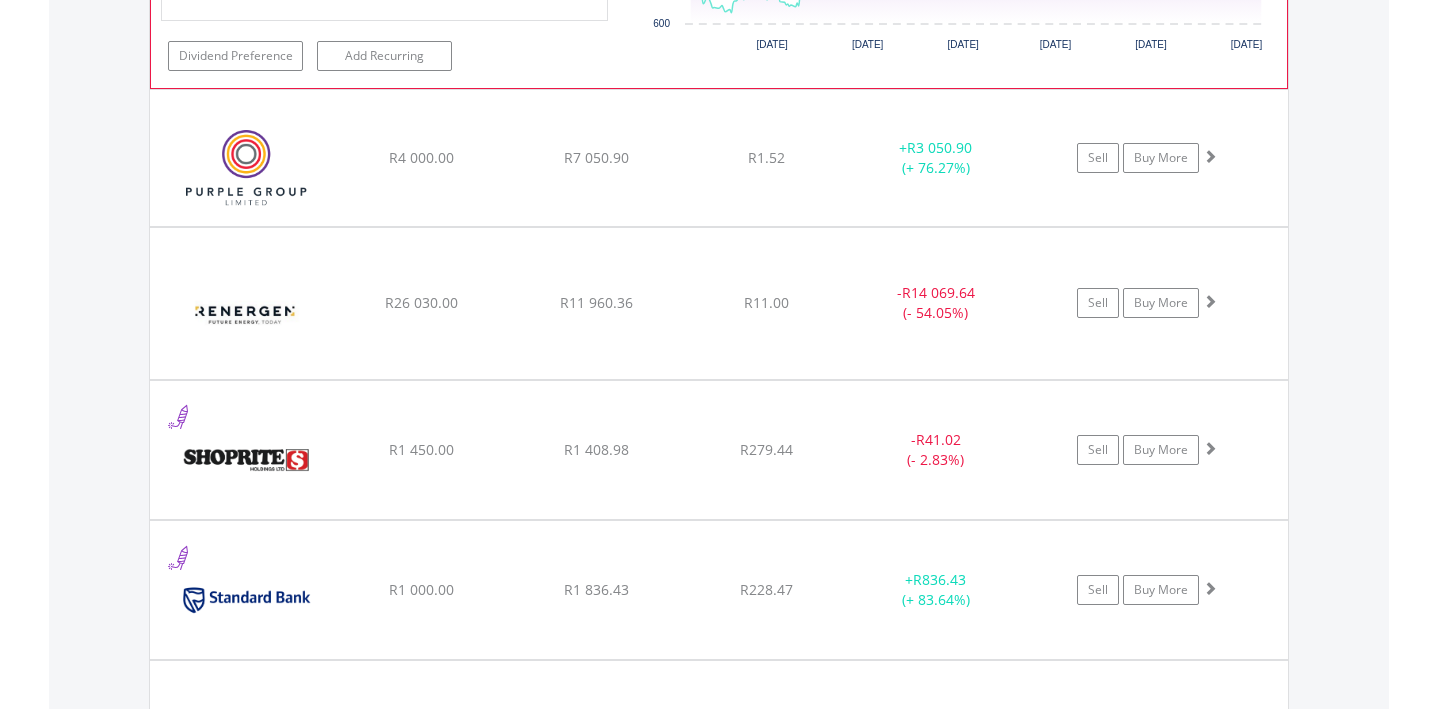 scroll, scrollTop: 3584, scrollLeft: 0, axis: vertical 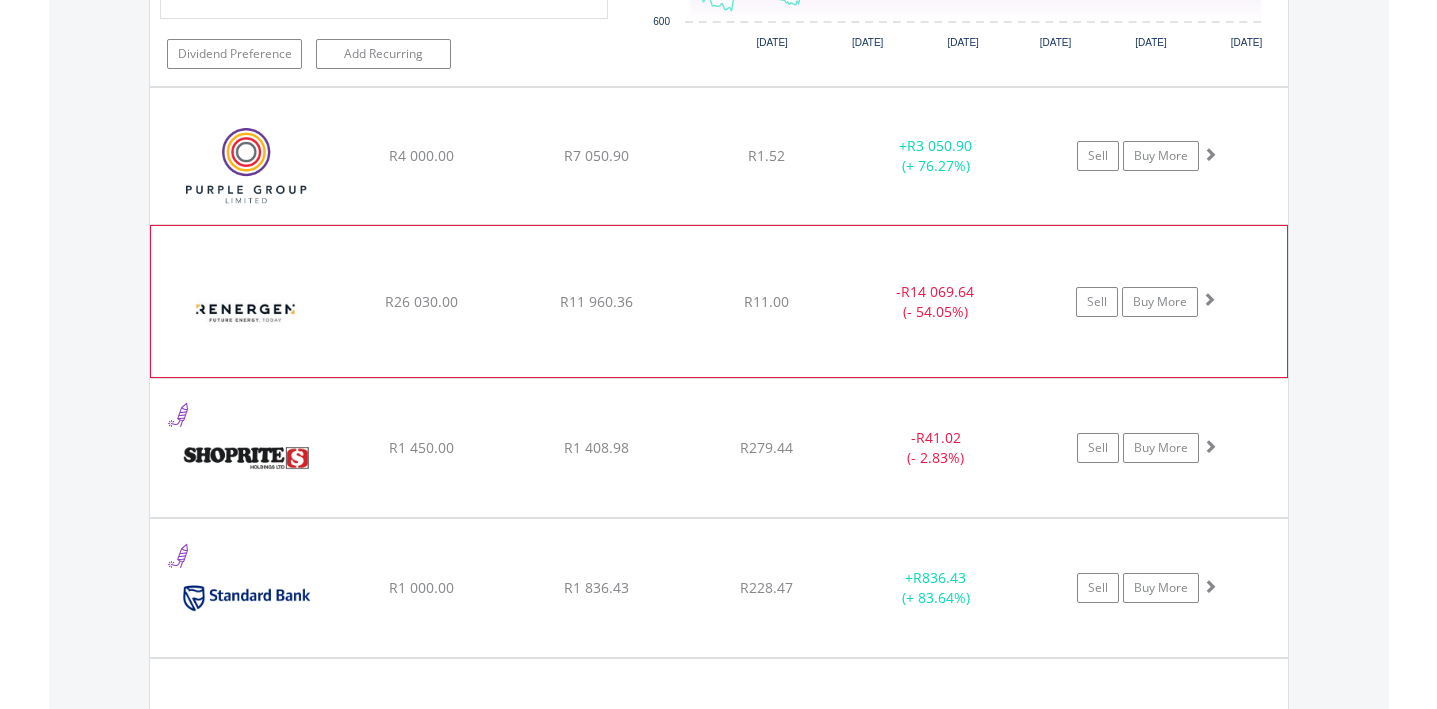 click on "﻿
Renergen Limited
R26 030.00
R11 960.36
R11.00
-  R14 069.64 (- 54.05%)
Sell
Buy More" at bounding box center [719, -1933] 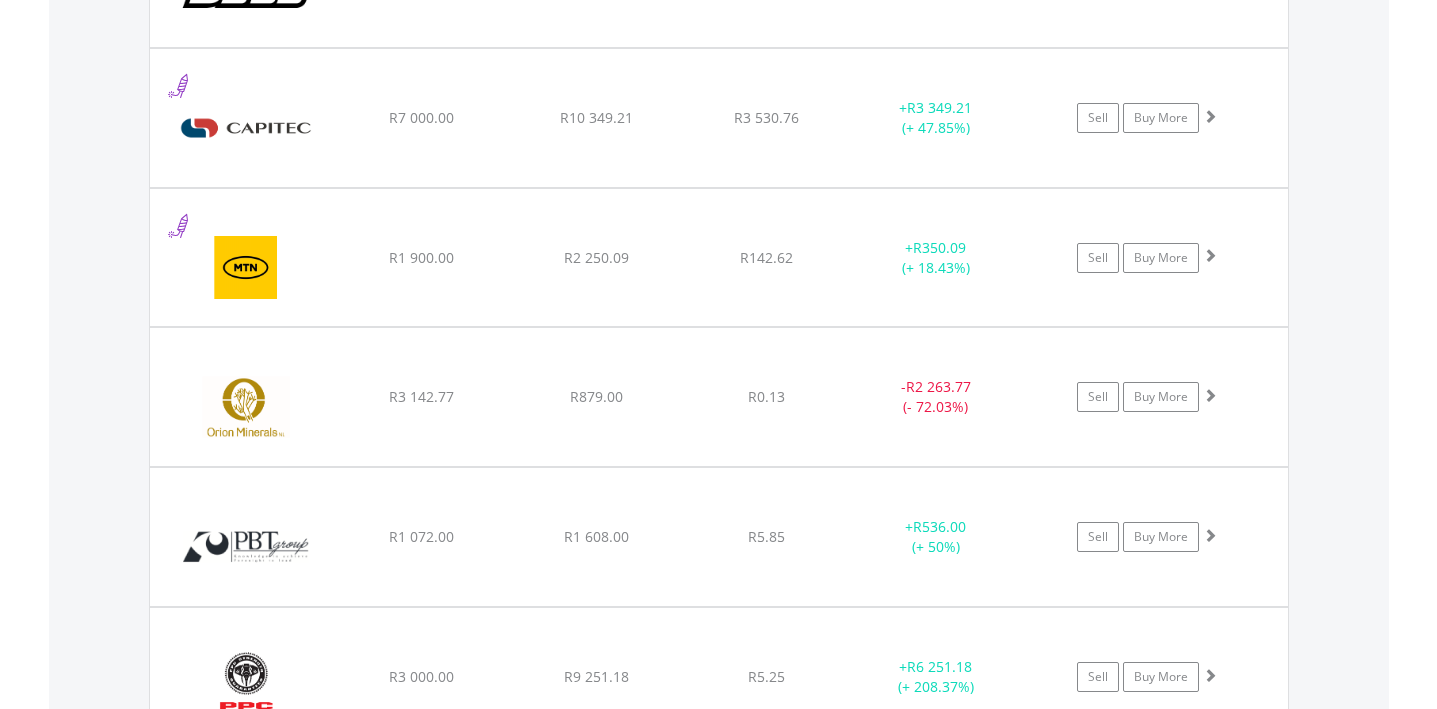 scroll, scrollTop: 2363, scrollLeft: 0, axis: vertical 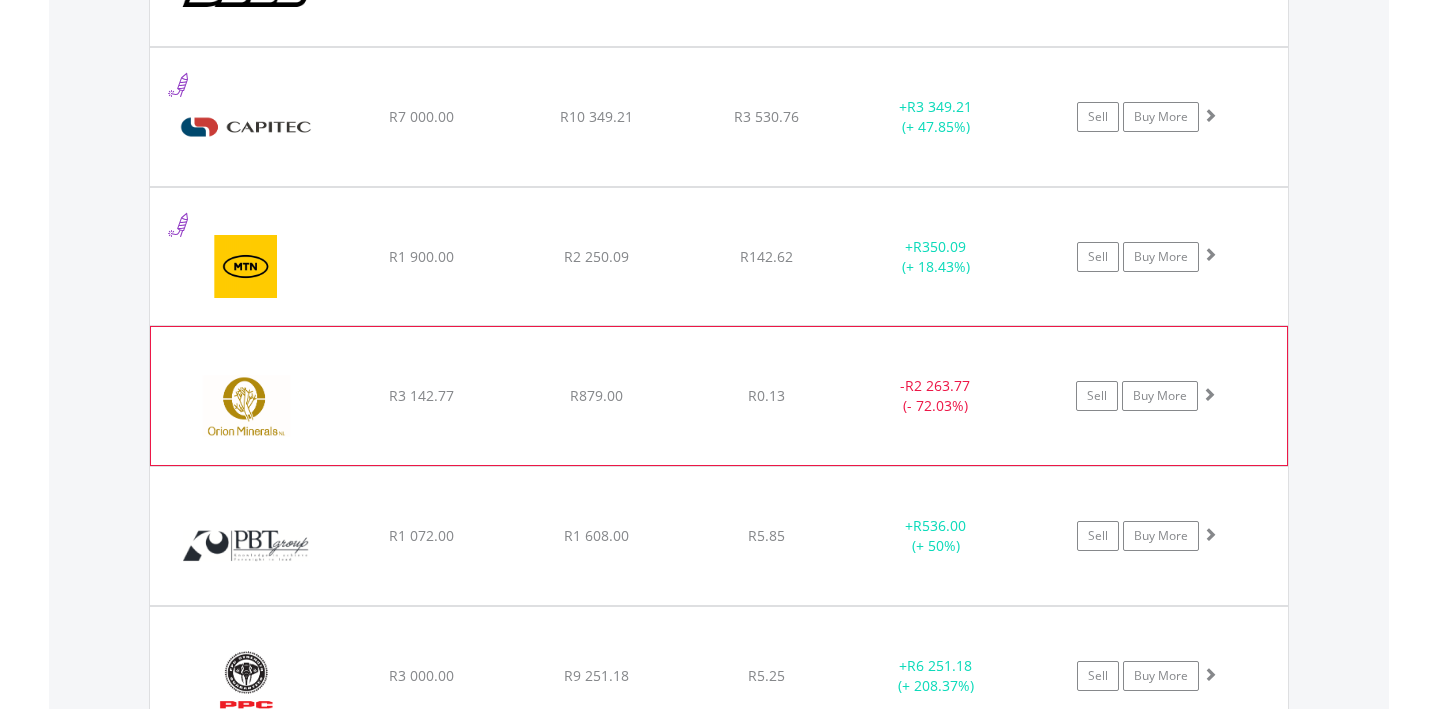 click on "﻿
Orion Minerals
R3 142.77
R879.00
R0.13
-  R2 263.77 (- 72.03%)
Sell
Buy More" at bounding box center [719, -712] 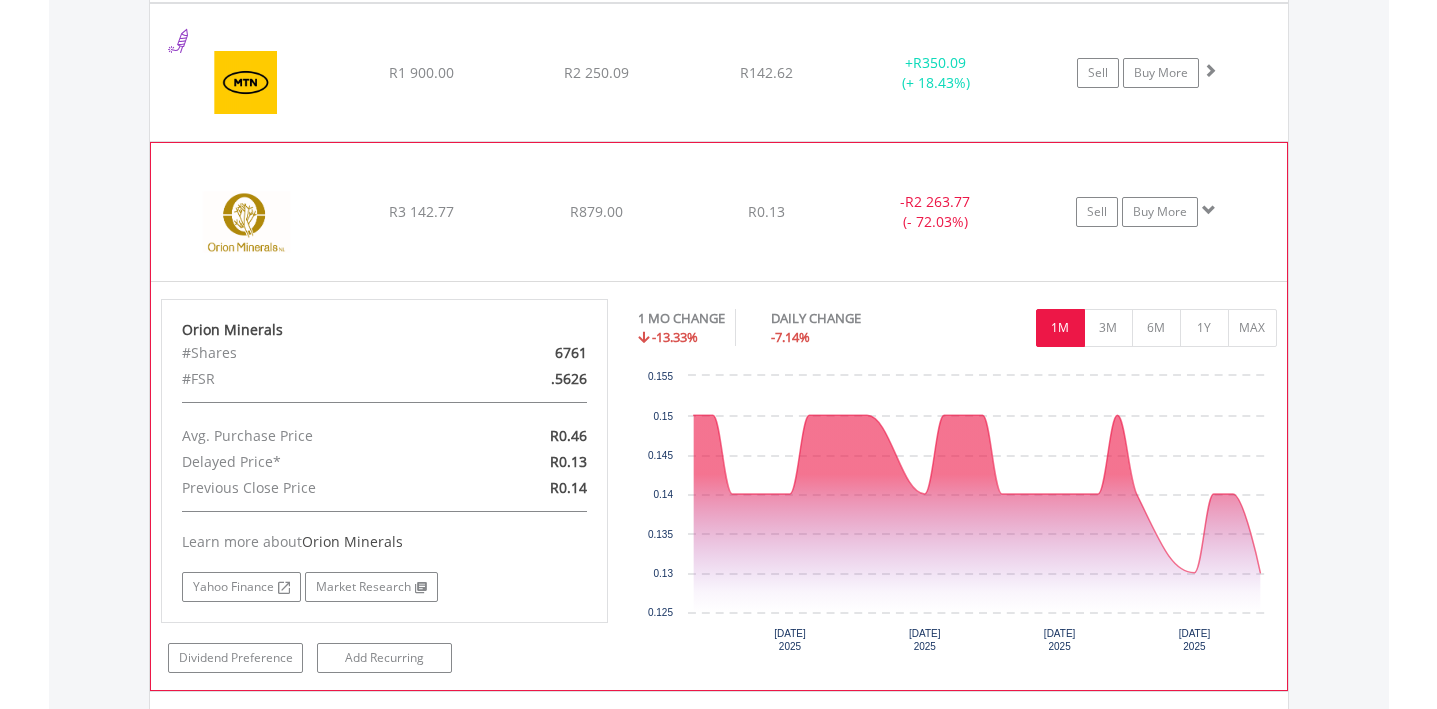 scroll, scrollTop: 2549, scrollLeft: 0, axis: vertical 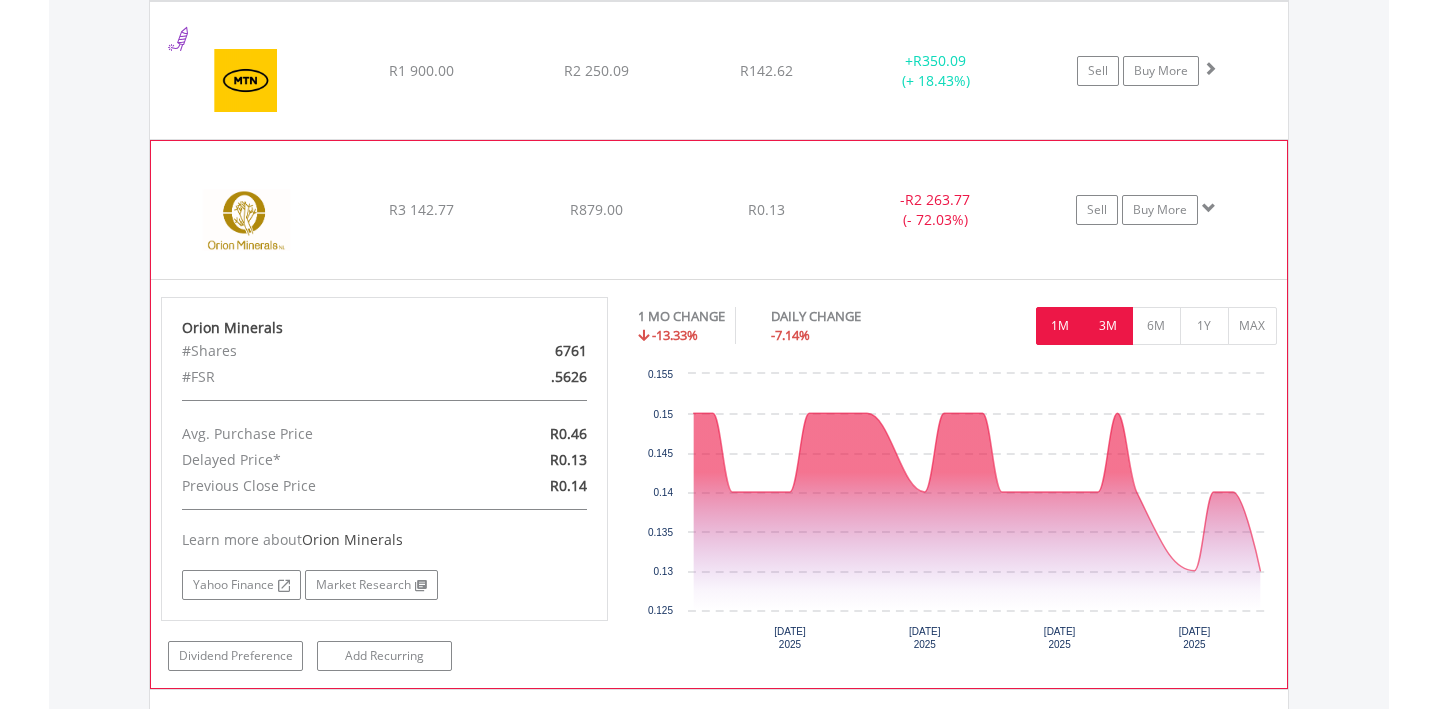 click on "3M" at bounding box center [1108, 326] 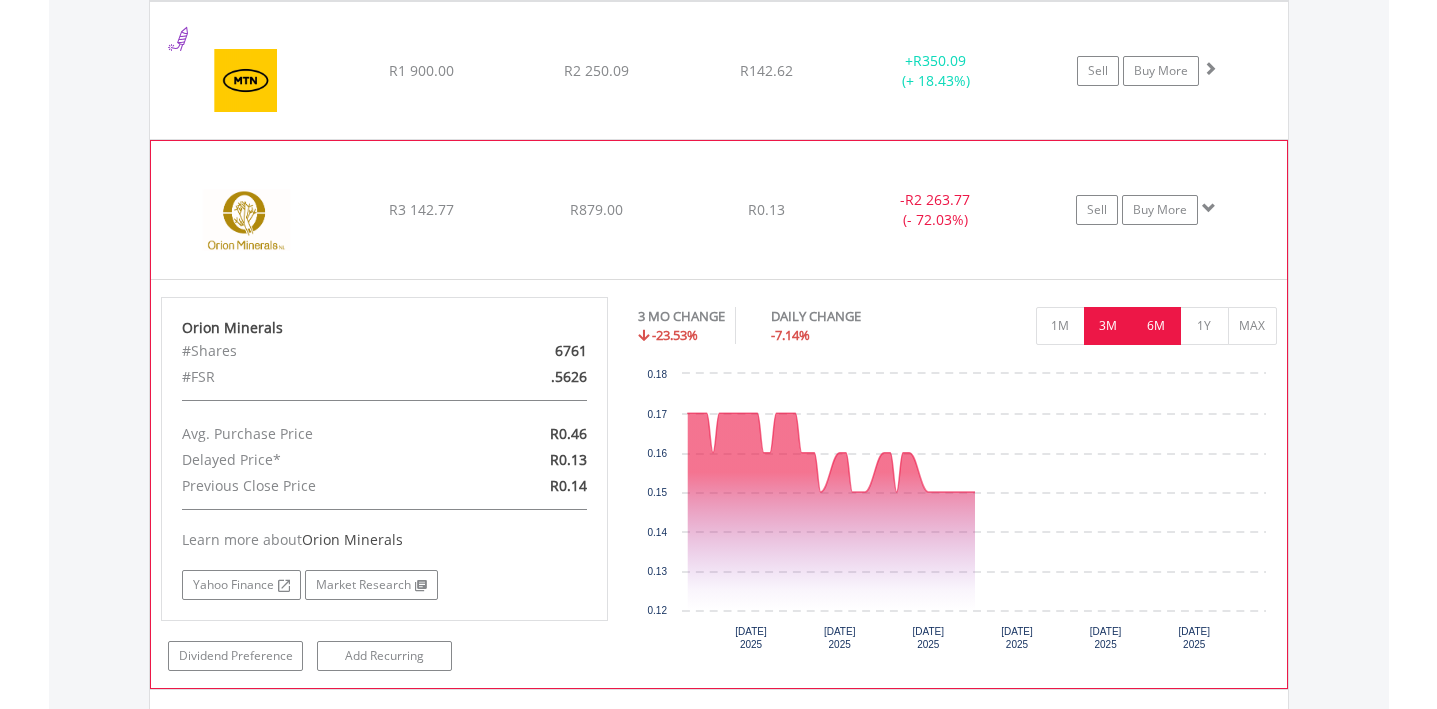 click on "6M" at bounding box center [1156, 326] 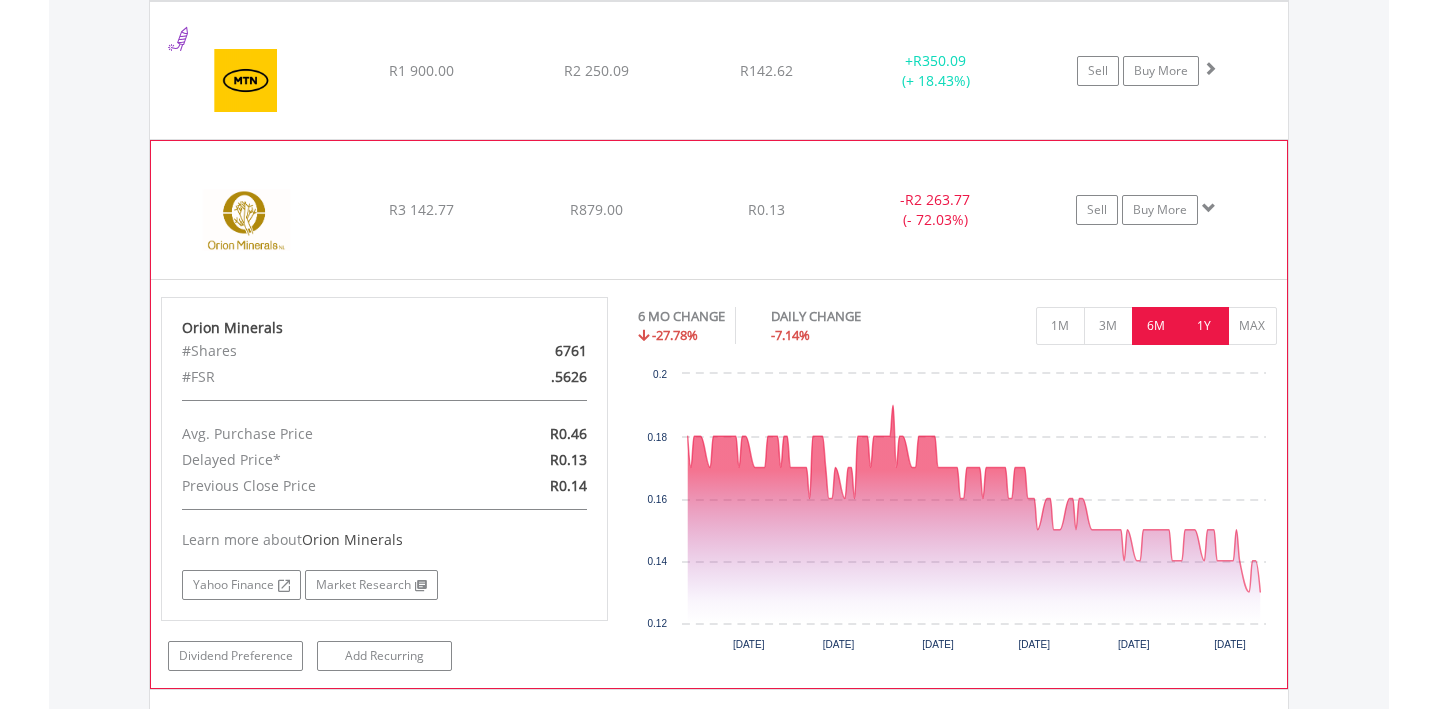 click on "1Y" at bounding box center (1204, 326) 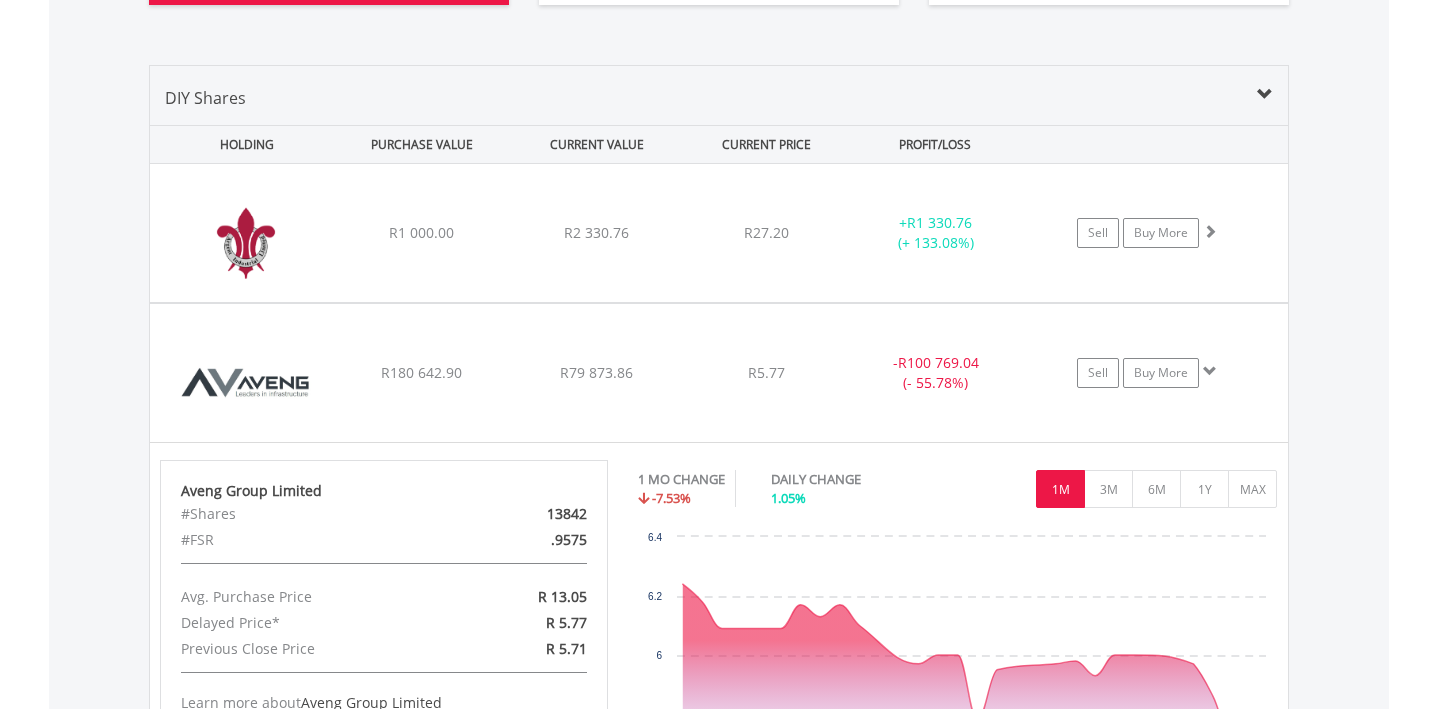 scroll, scrollTop: 1380, scrollLeft: 0, axis: vertical 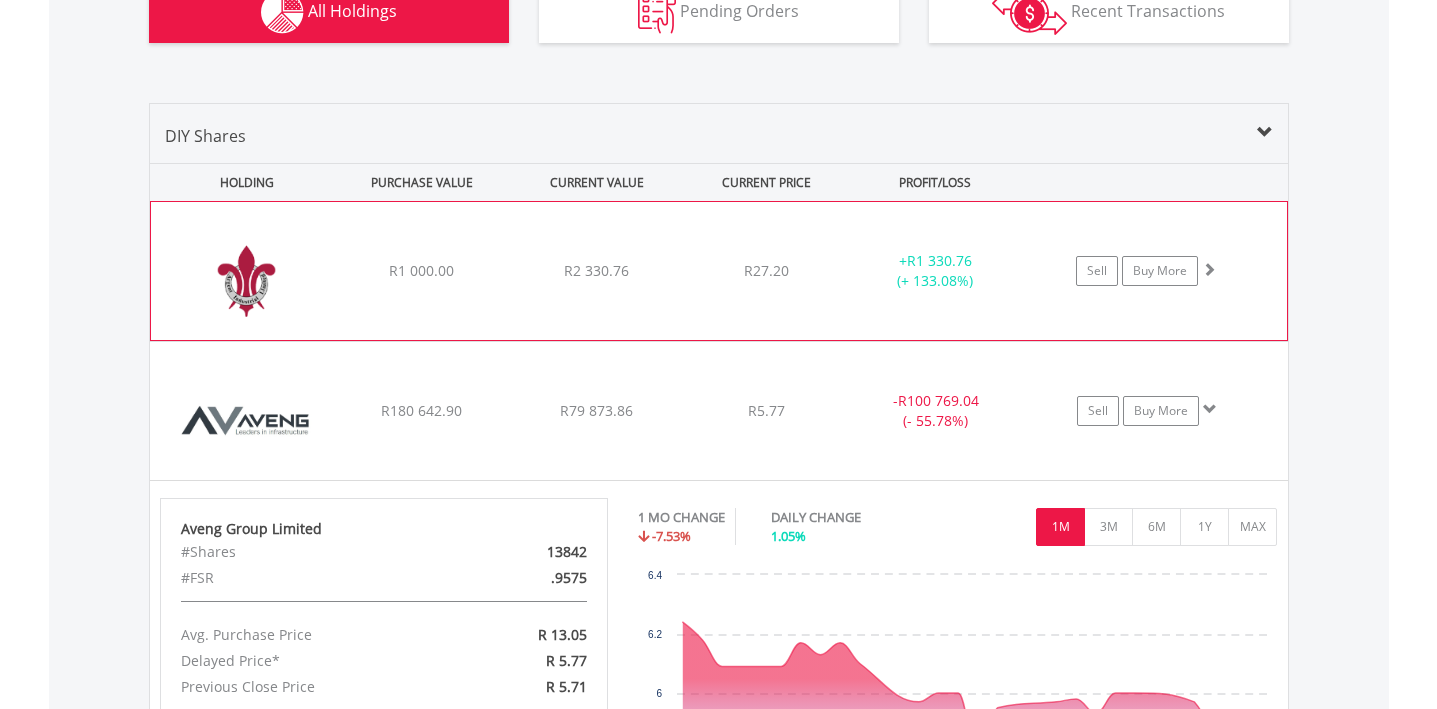 click on "﻿
Argent Industrial Limited
R1 000.00
R2 330.76
R27.20
+  R1 330.76 (+ 133.08%)
Sell
Buy More" at bounding box center [719, 271] 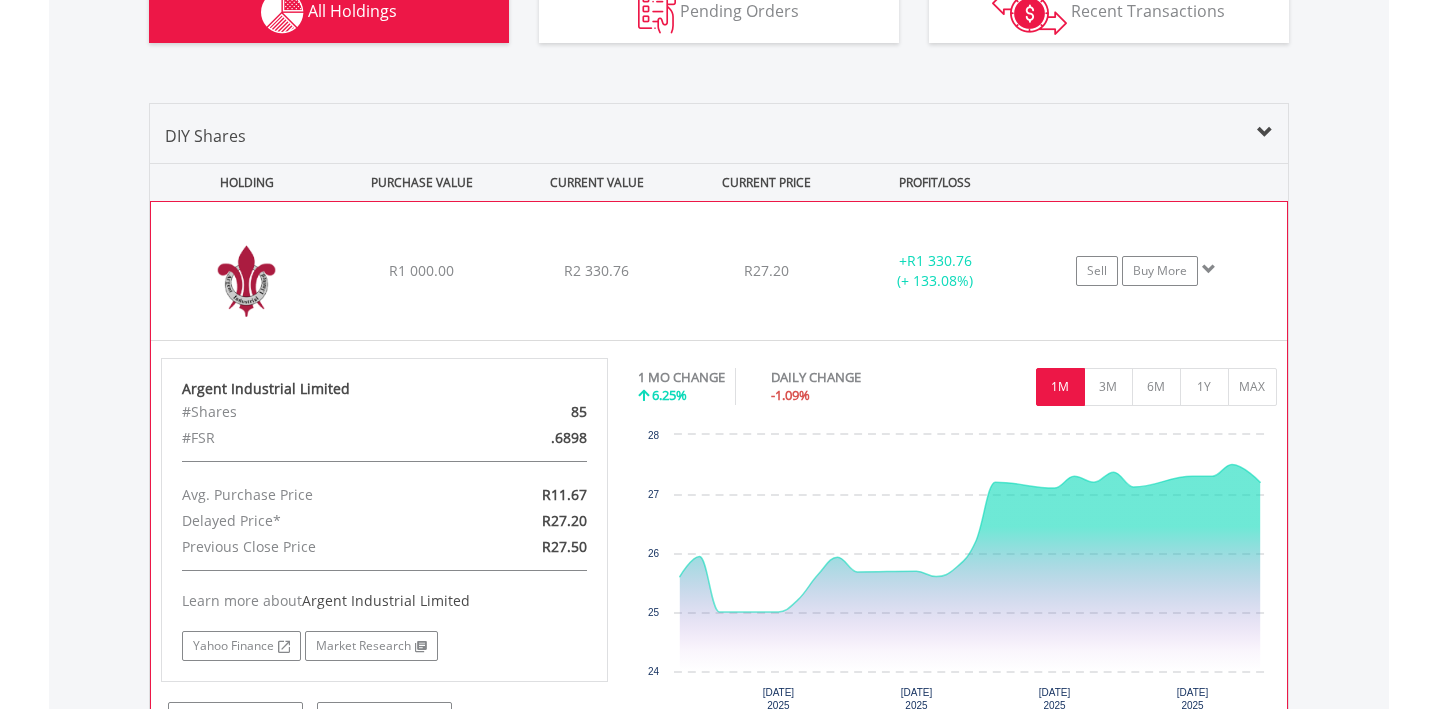 click on "﻿
Argent Industrial Limited
R1 000.00
R2 330.76
R27.20
+  R1 330.76 (+ 133.08%)
Sell
Buy More" at bounding box center [719, 271] 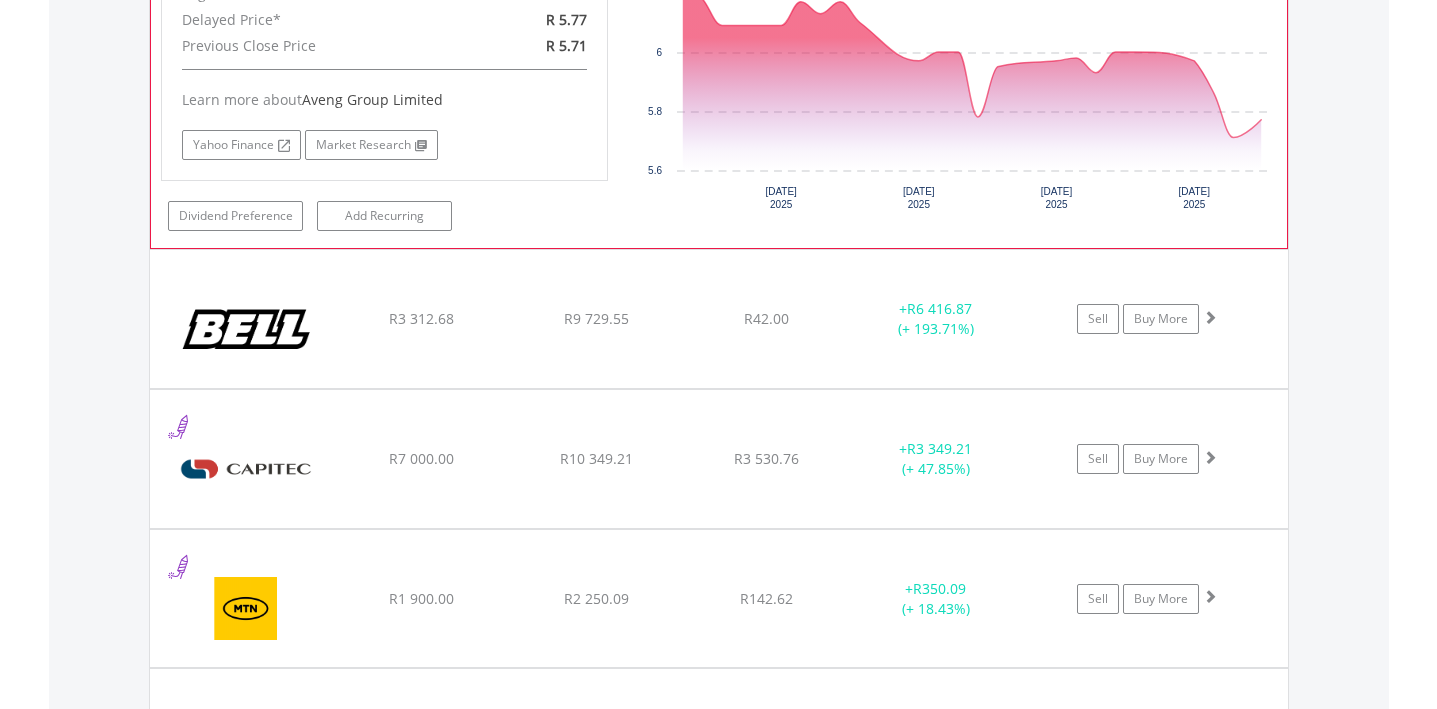 scroll, scrollTop: 2019, scrollLeft: 0, axis: vertical 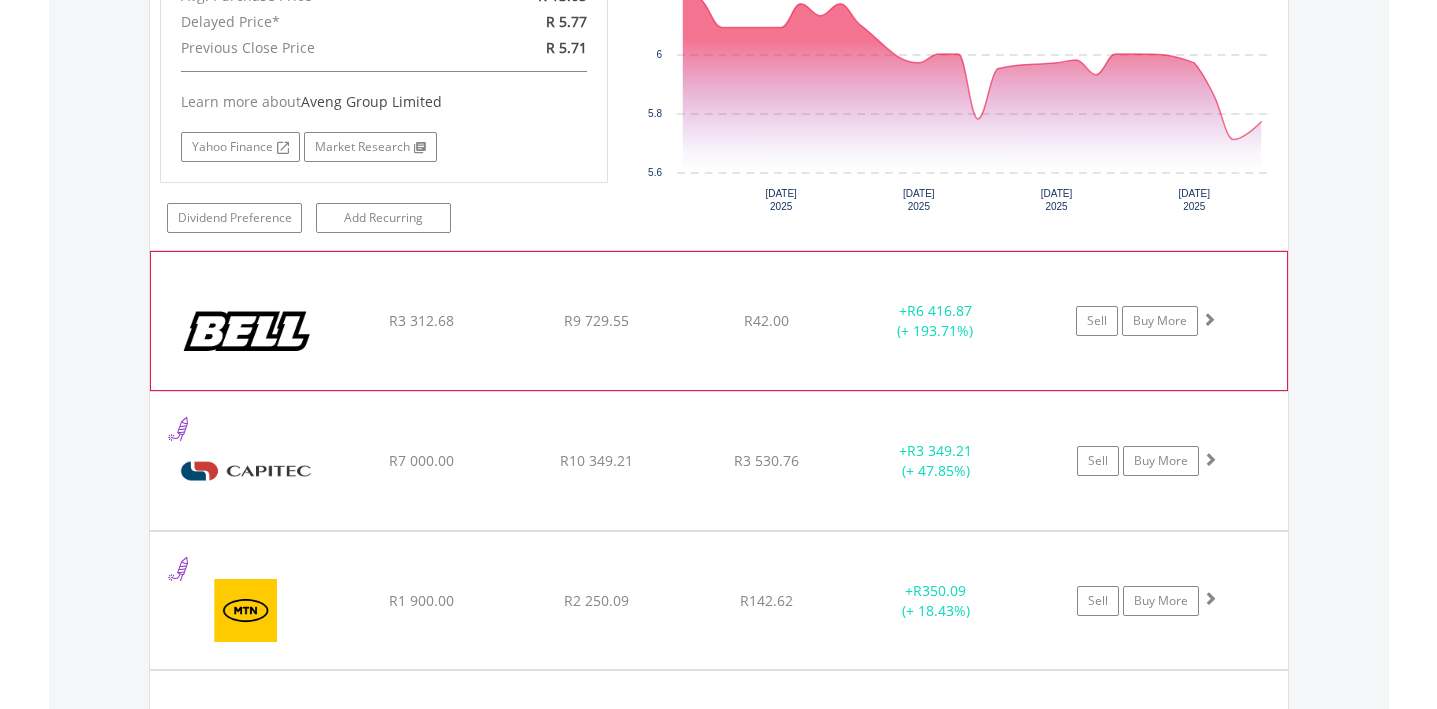 click on "﻿
Bell Equipment Limited
R3 312.68
R9 729.55
R42.00
+  R6 416.87 (+ 193.71%)
Sell
Buy More" at bounding box center (719, -368) 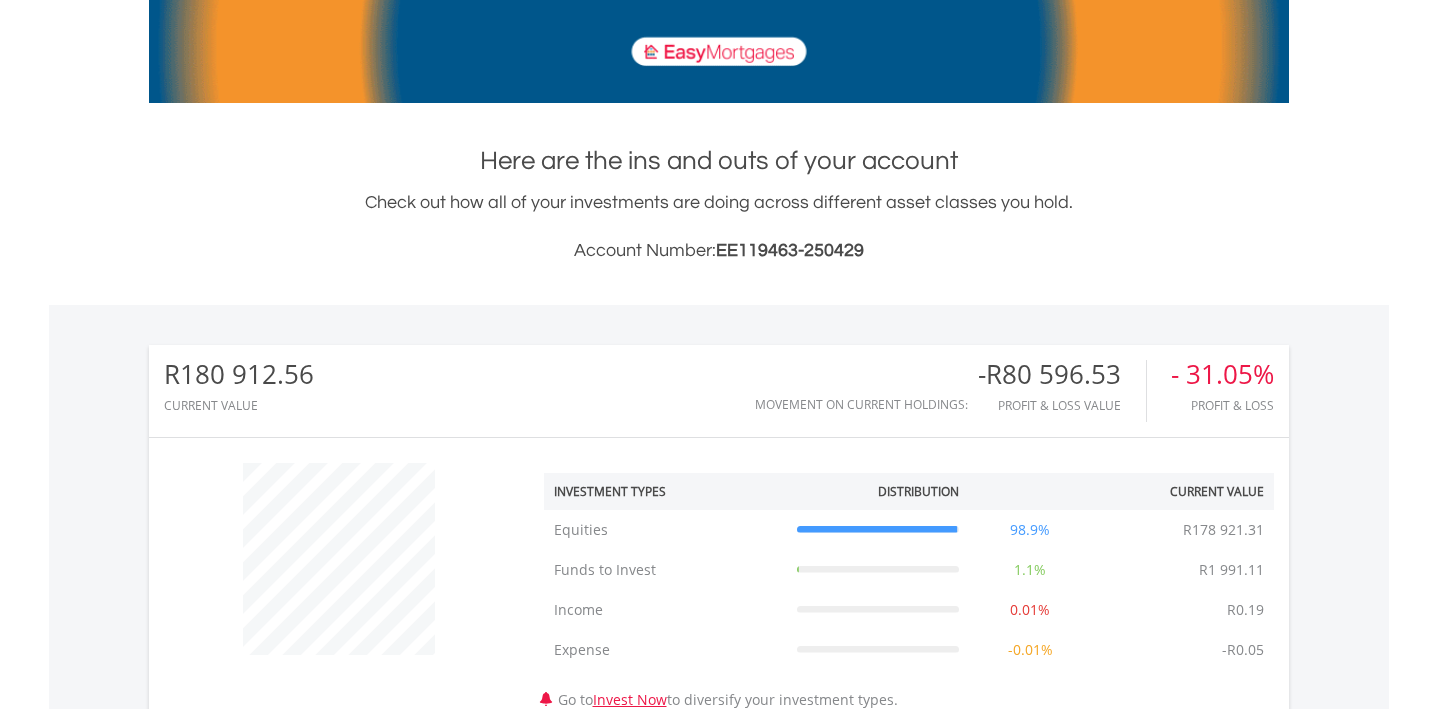 scroll, scrollTop: 0, scrollLeft: 0, axis: both 